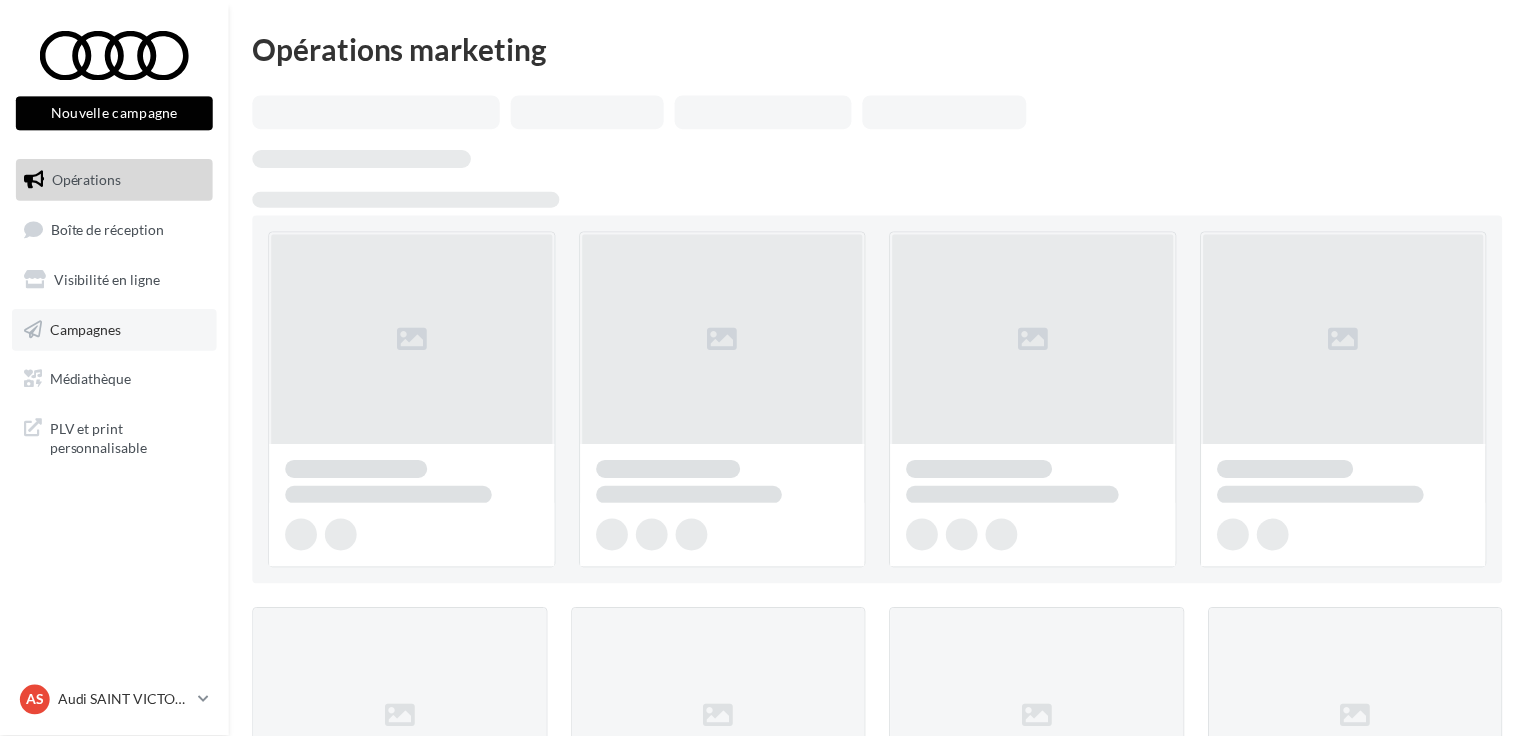 scroll, scrollTop: 0, scrollLeft: 0, axis: both 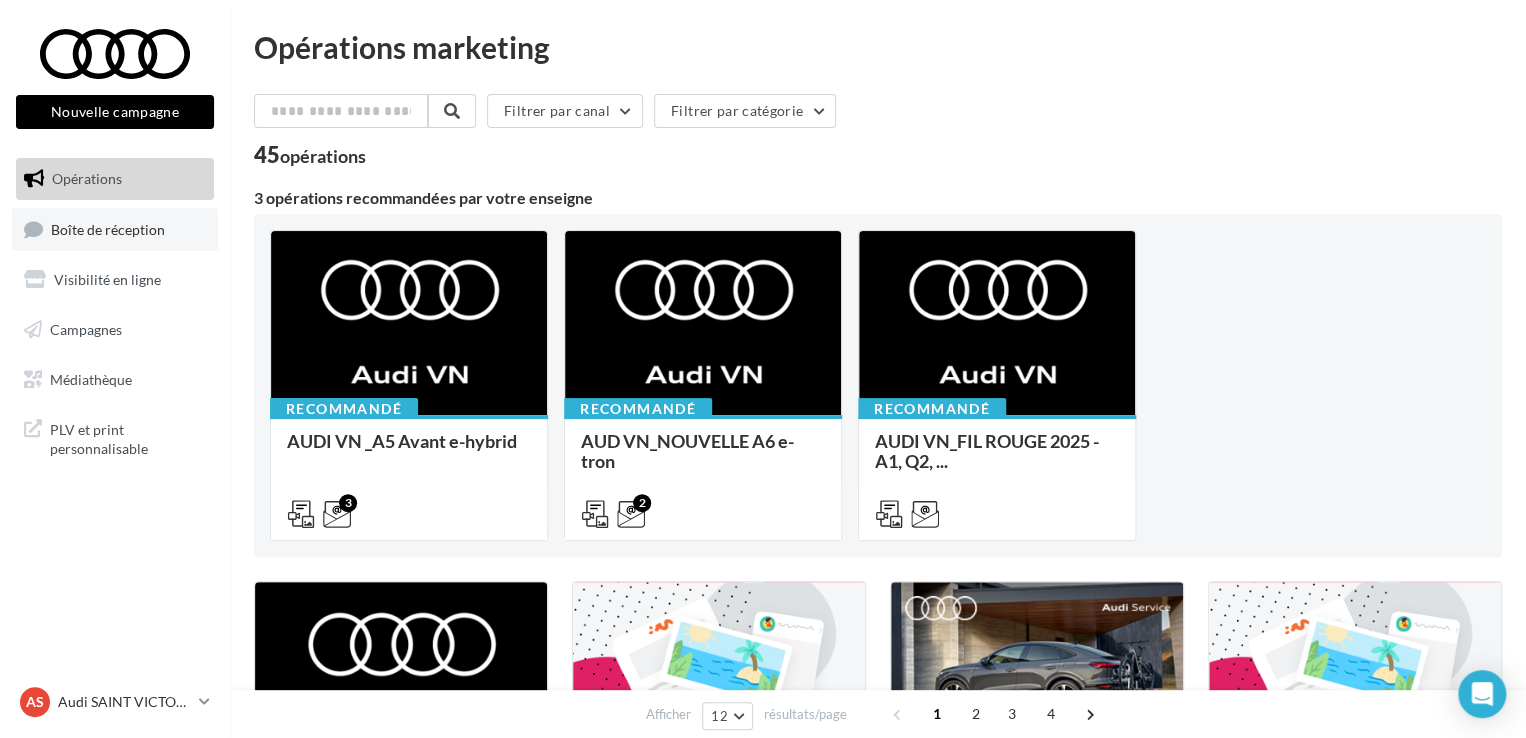click on "Boîte de réception" at bounding box center (108, 228) 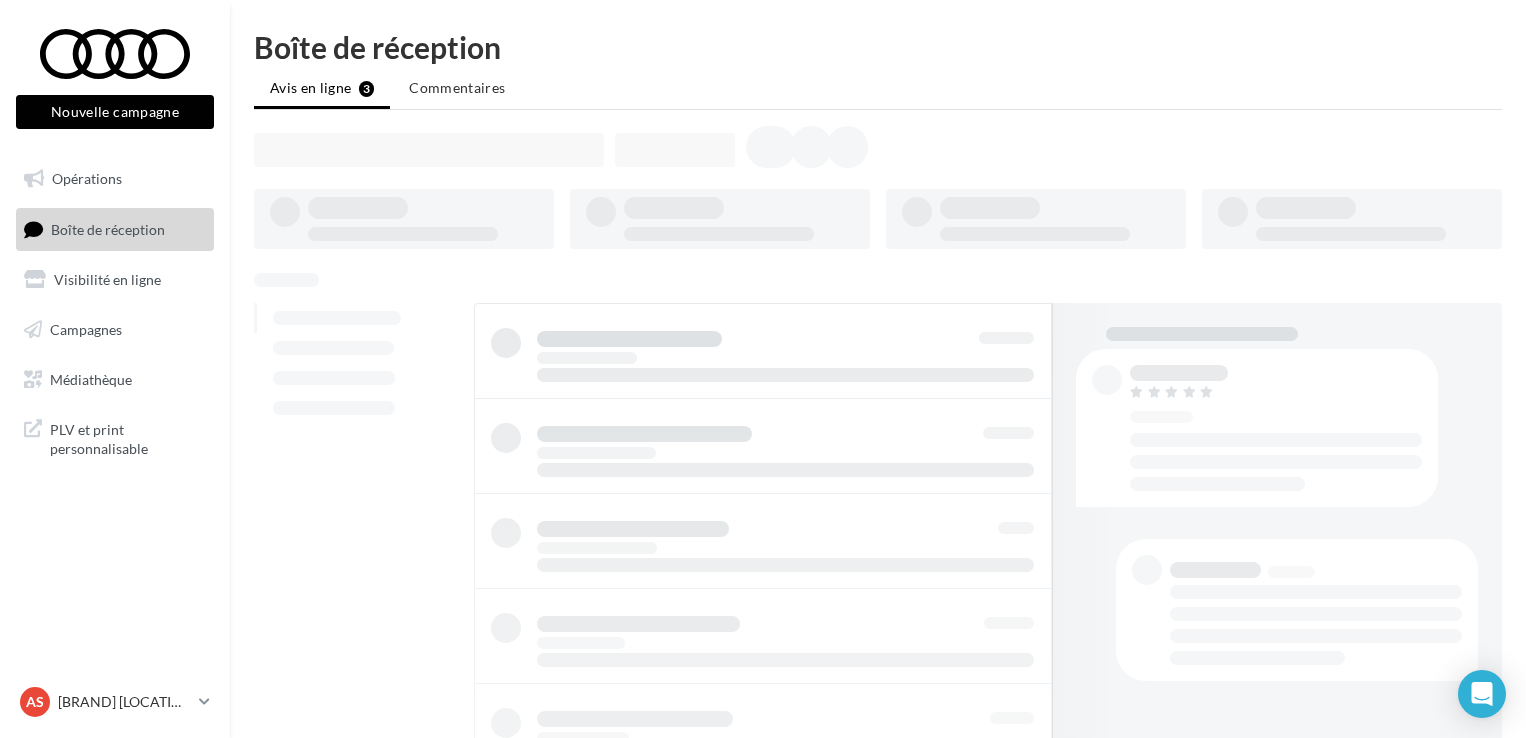 scroll, scrollTop: 0, scrollLeft: 0, axis: both 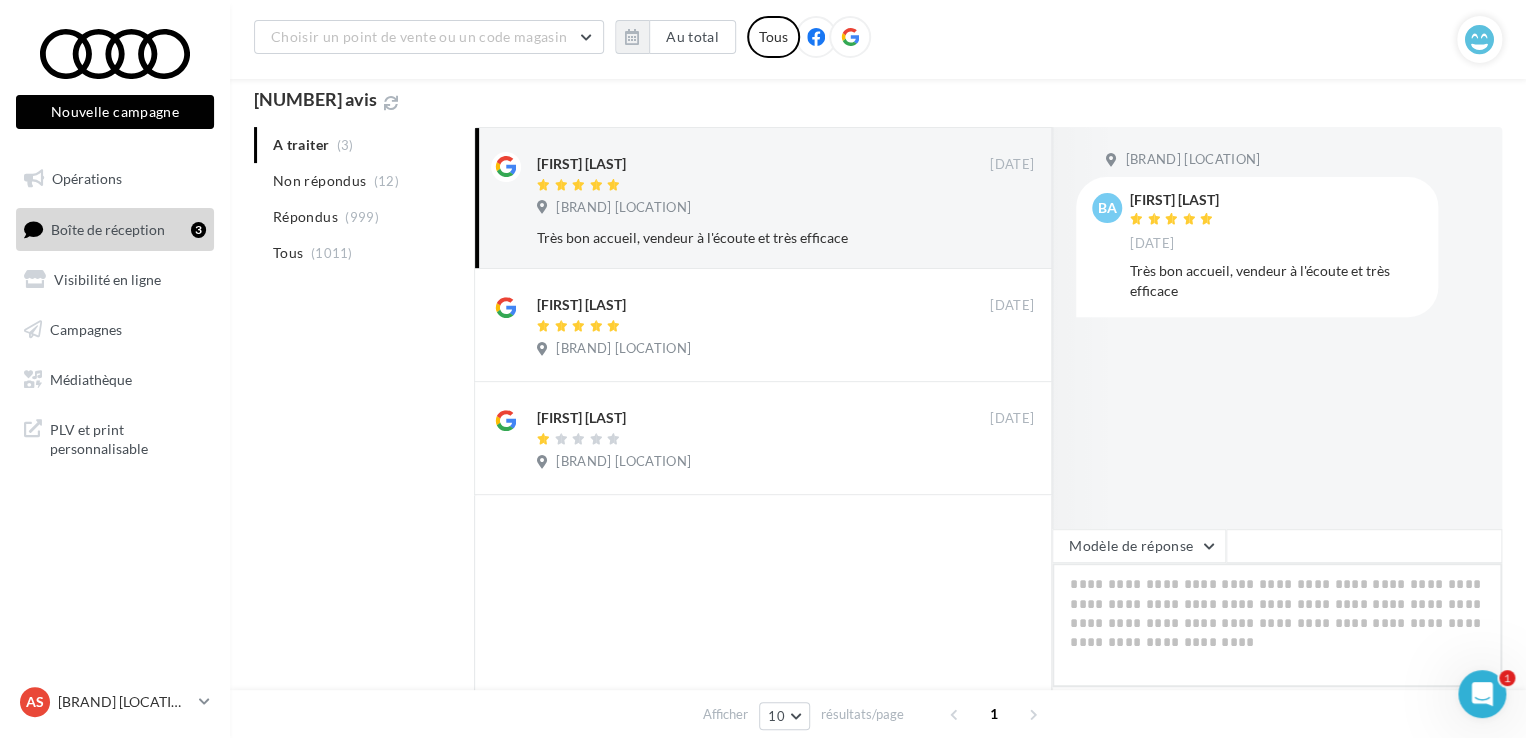 click at bounding box center (1277, 625) 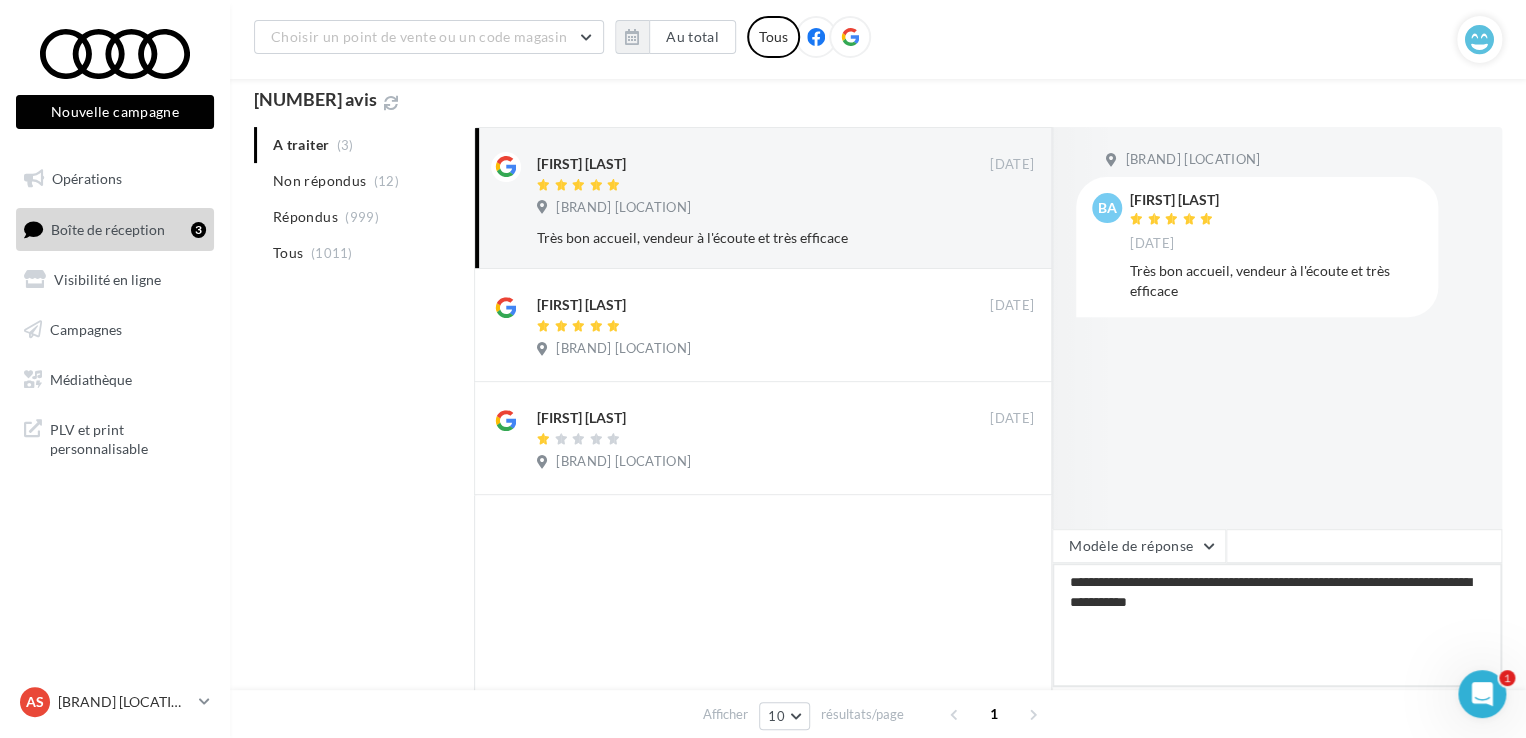 drag, startPoint x: 1188, startPoint y: 611, endPoint x: 1033, endPoint y: 577, distance: 158.68523 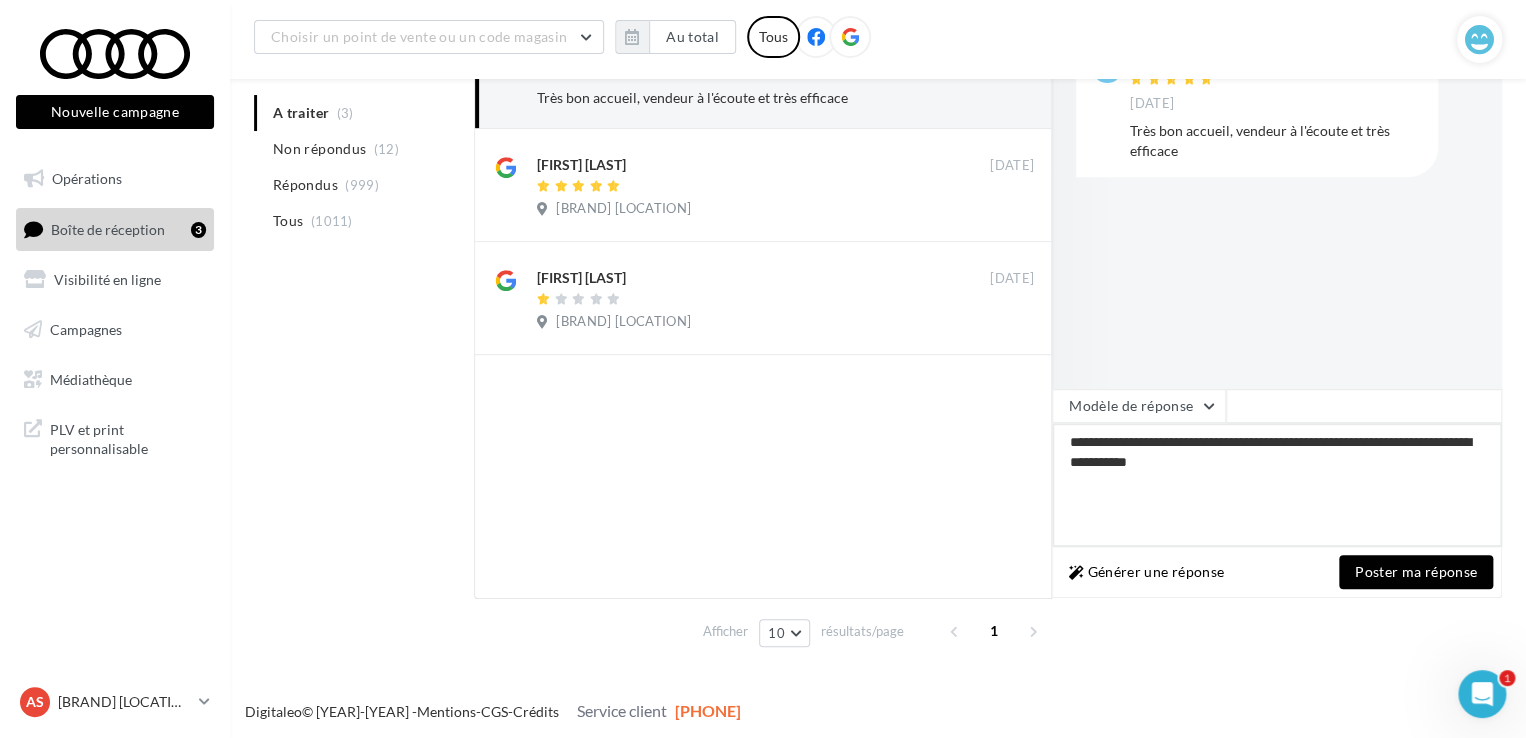 scroll, scrollTop: 341, scrollLeft: 0, axis: vertical 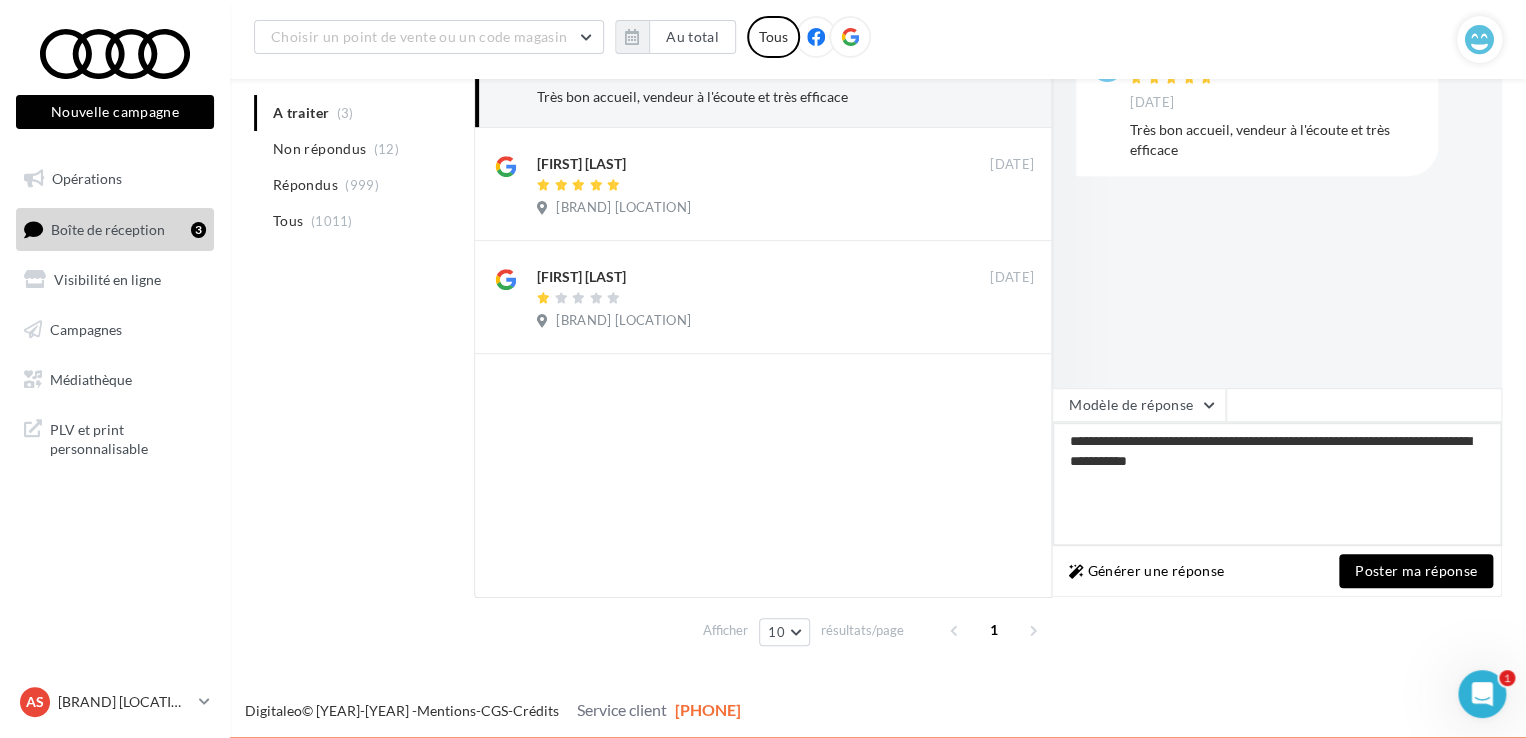 type on "**********" 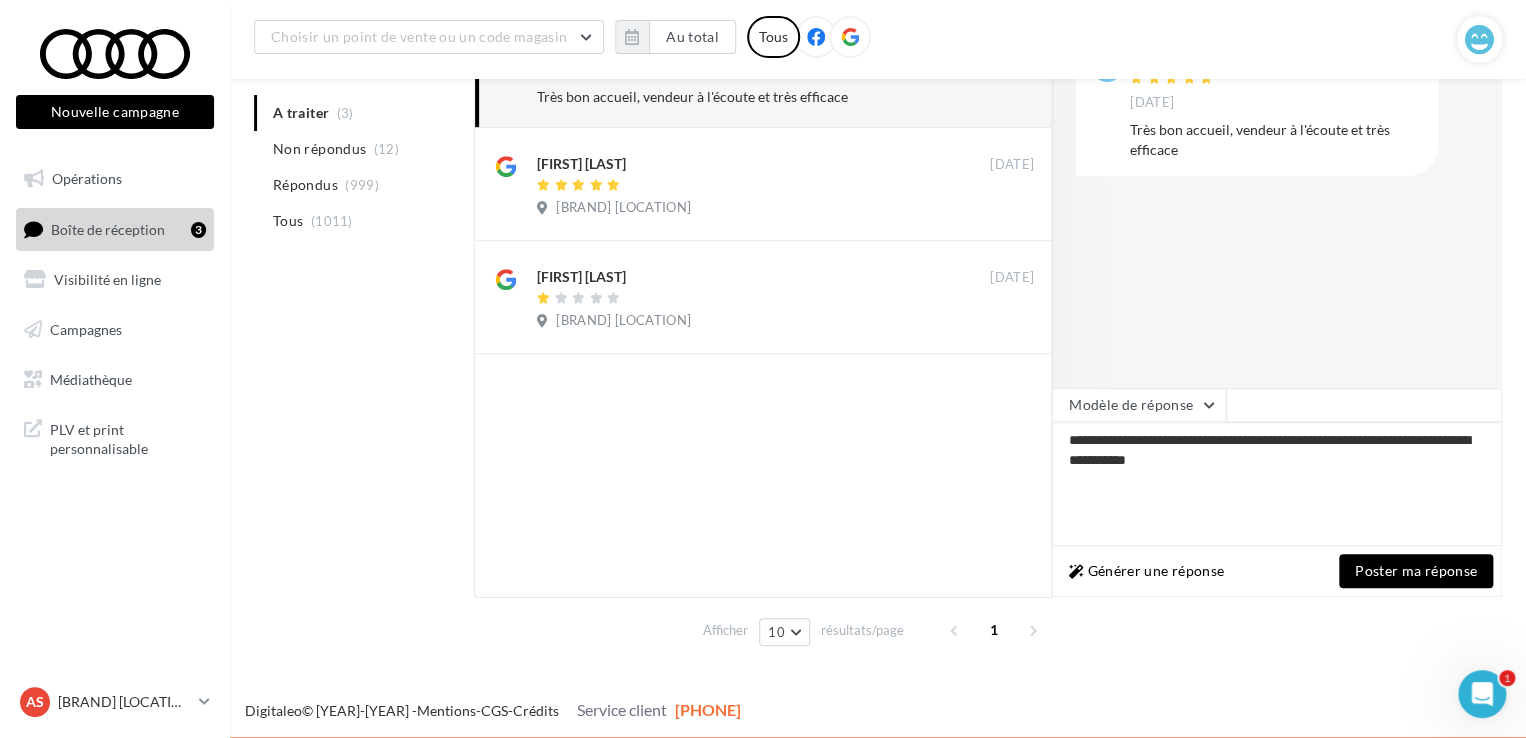 click on "Poster ma réponse" at bounding box center [1416, 571] 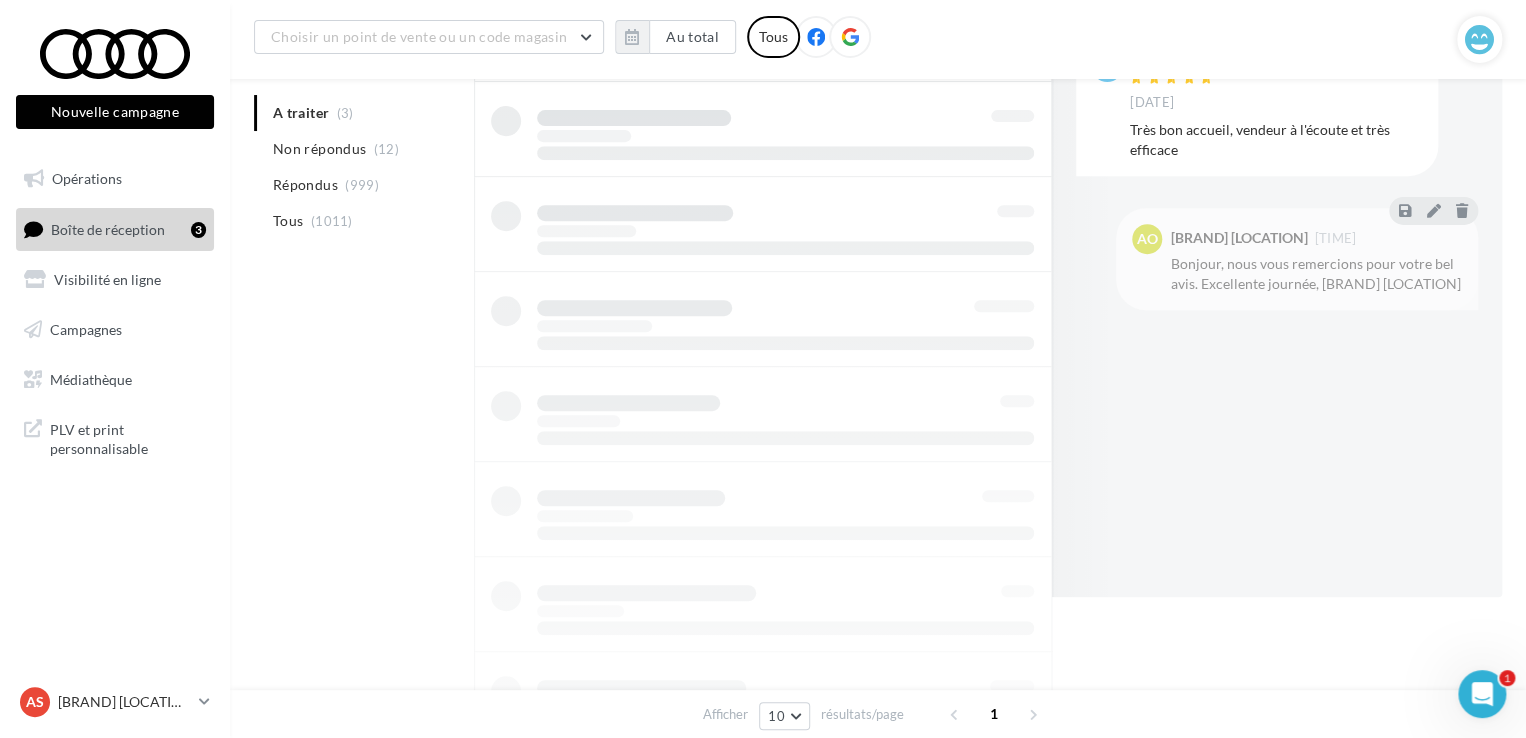 scroll, scrollTop: 0, scrollLeft: 0, axis: both 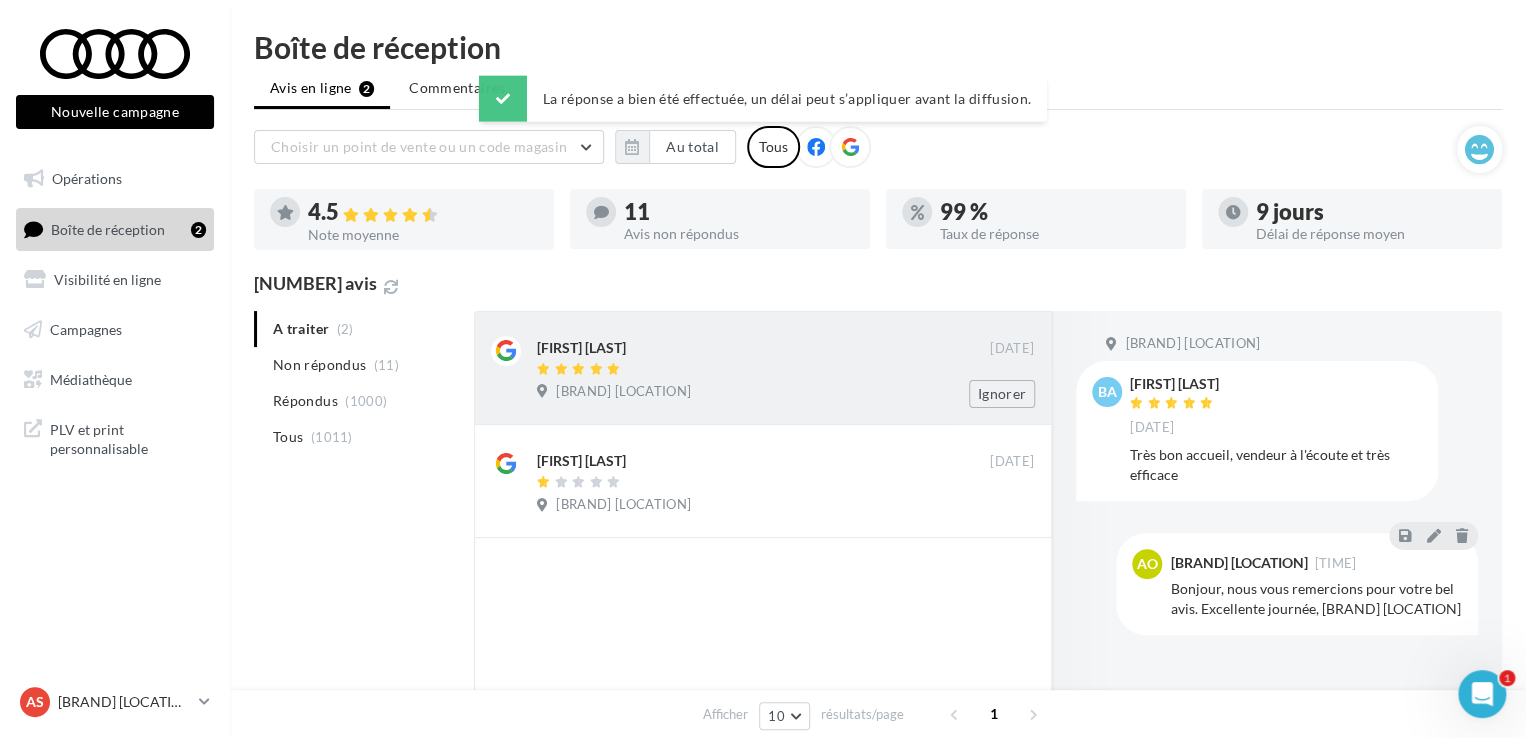 click at bounding box center (763, 370) 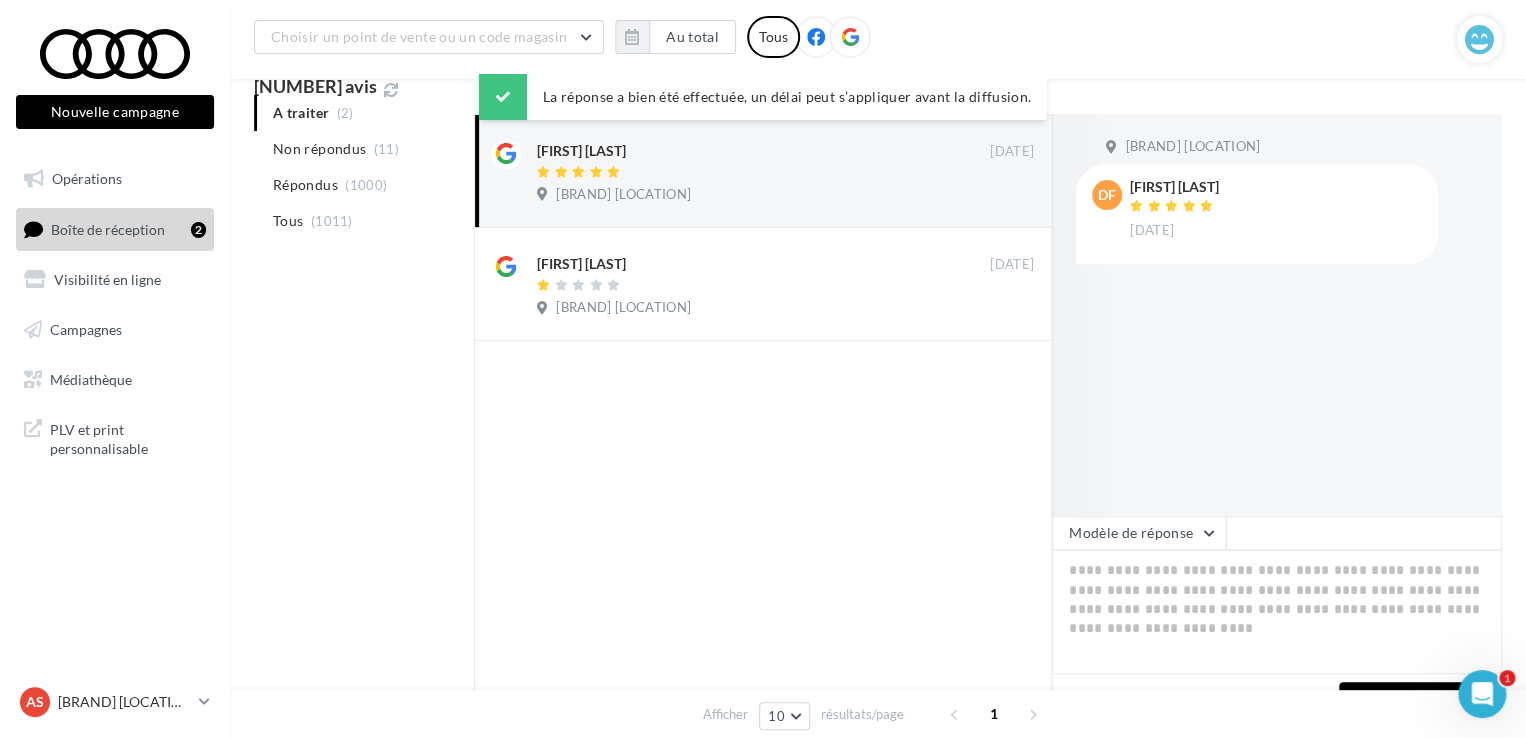 scroll, scrollTop: 300, scrollLeft: 0, axis: vertical 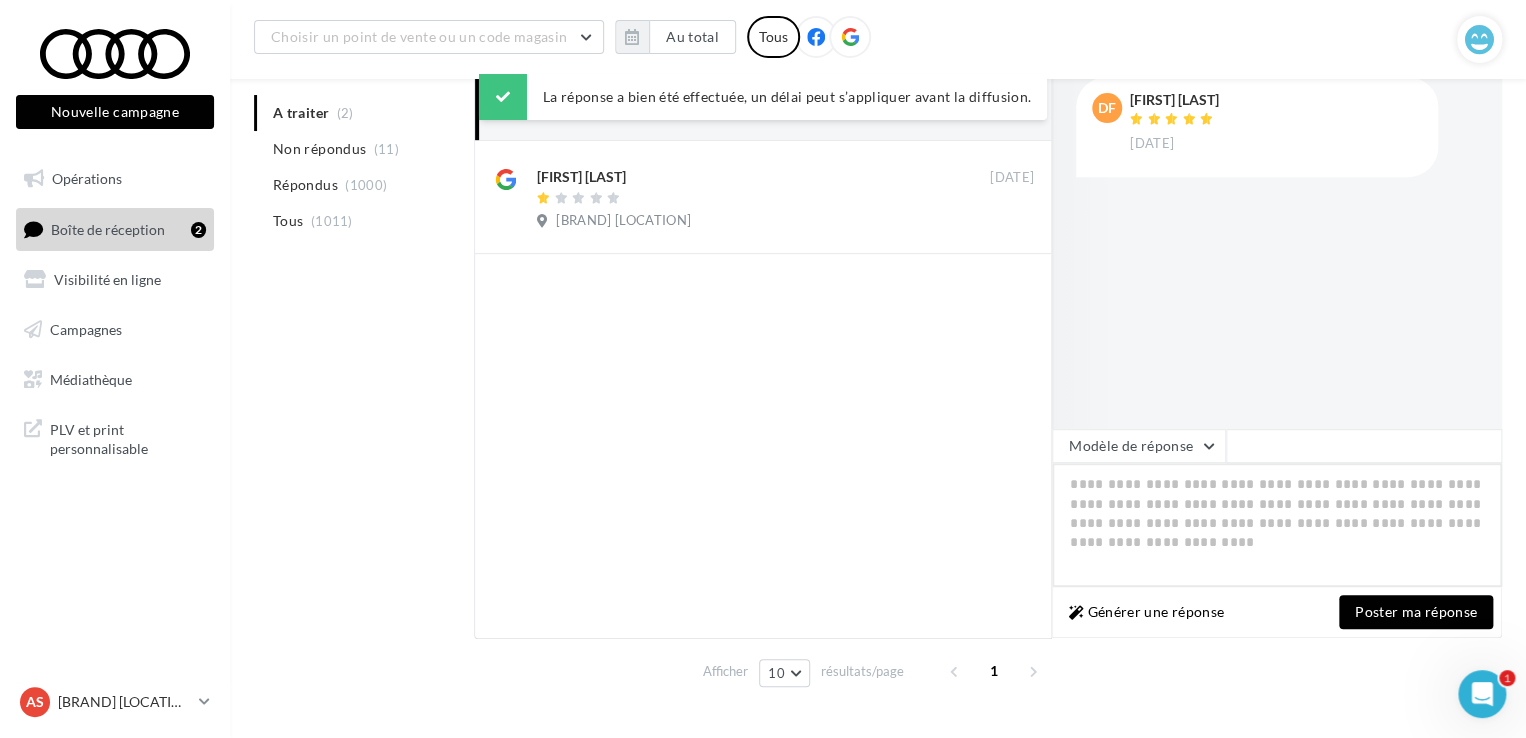 click at bounding box center (1277, 525) 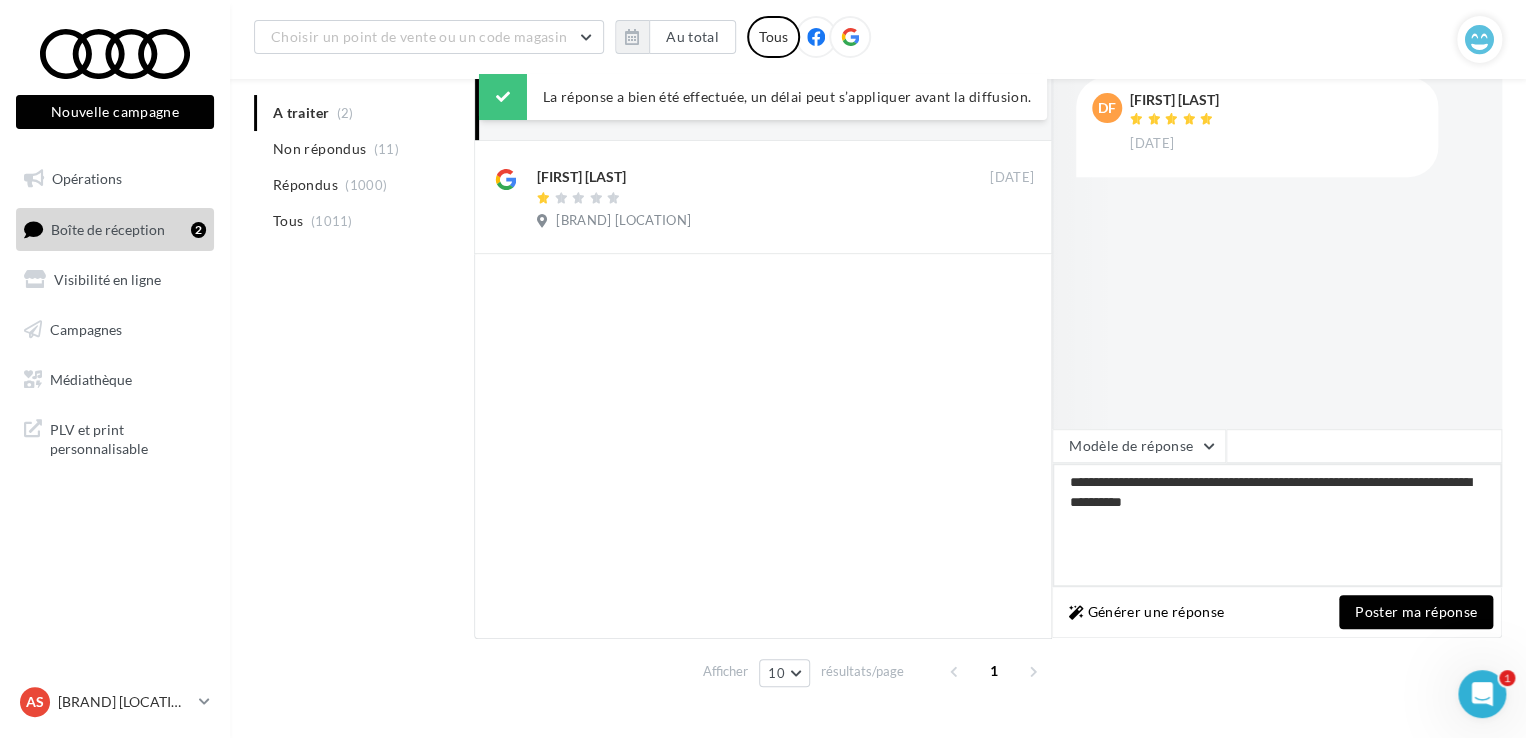click on "**********" at bounding box center (1277, 525) 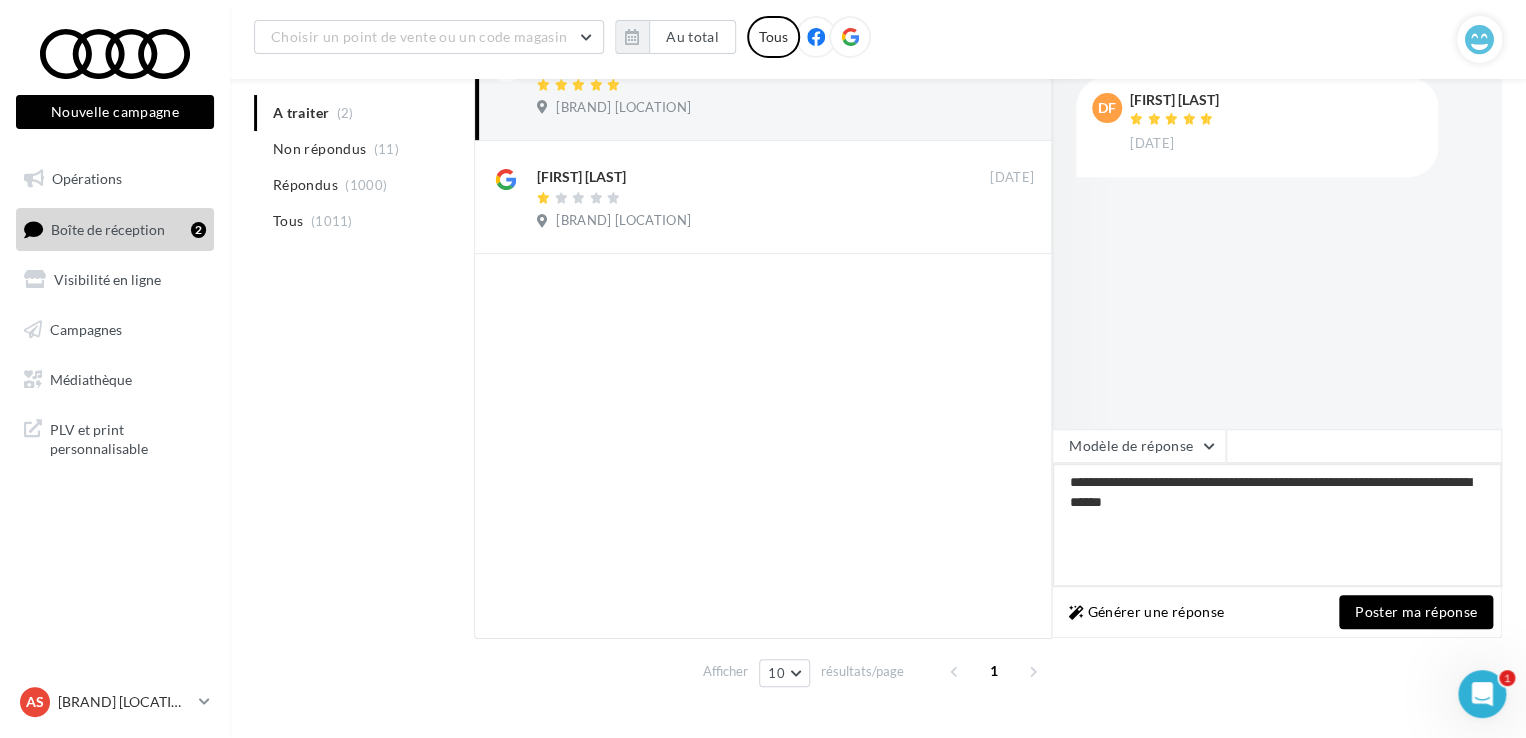 type on "**********" 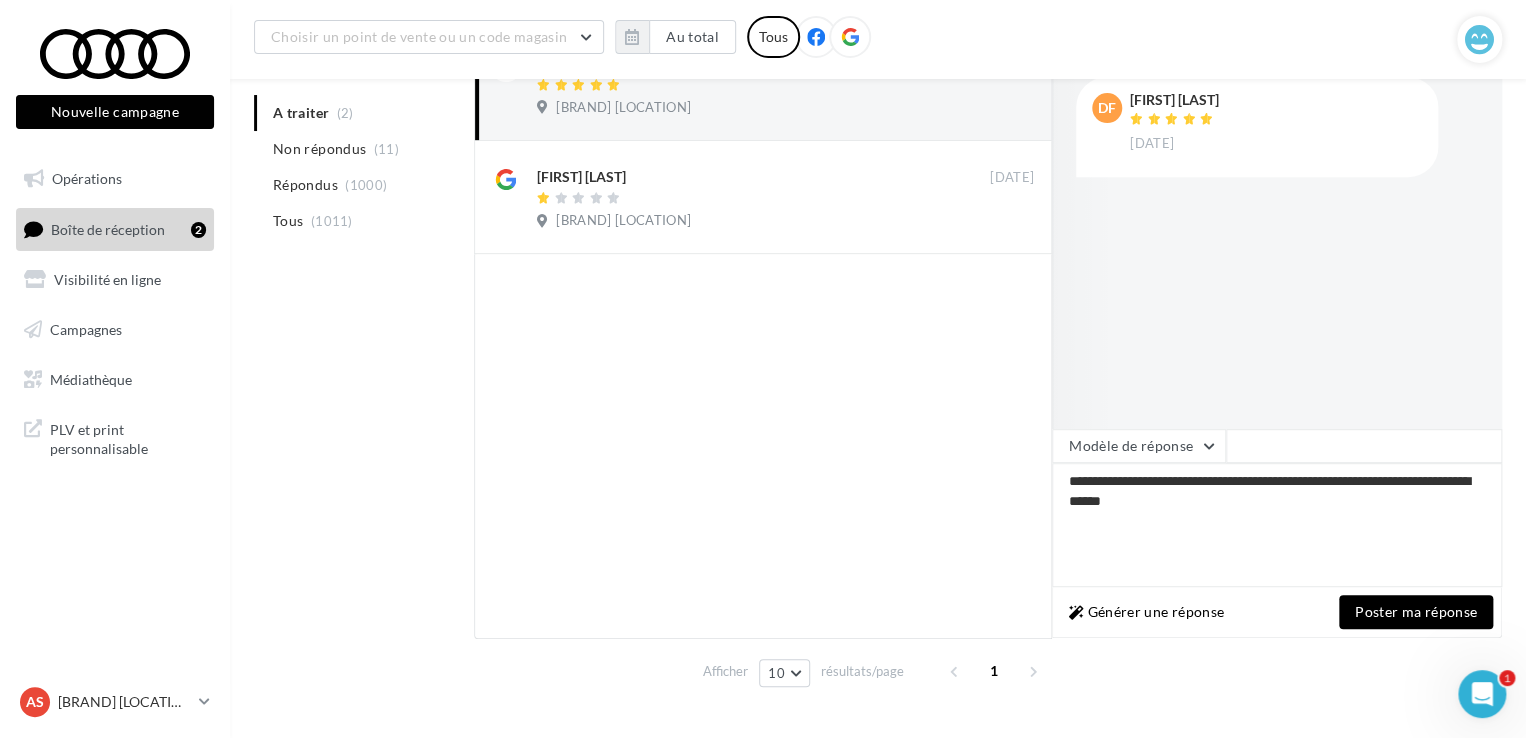click on "Poster ma réponse" at bounding box center (1416, 612) 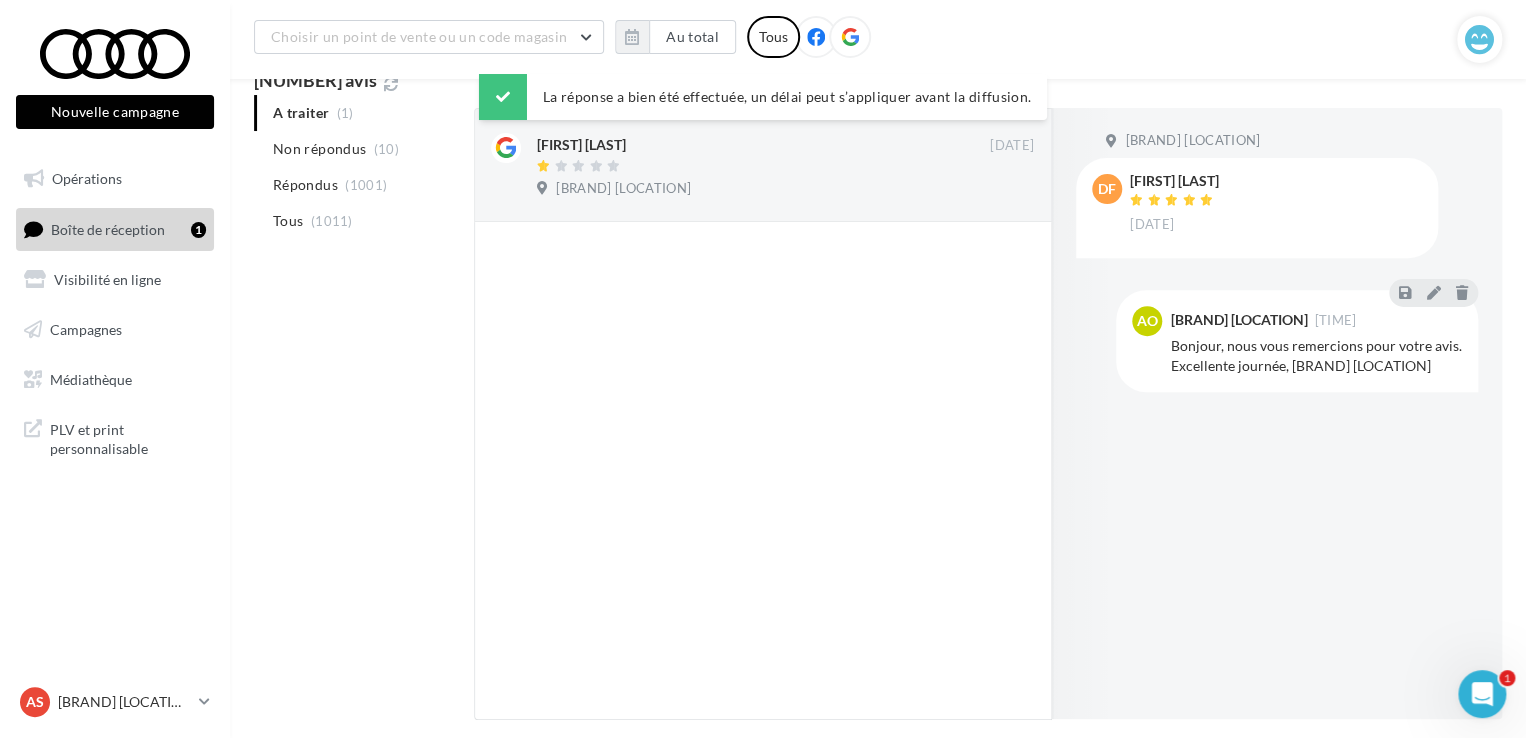 scroll, scrollTop: 100, scrollLeft: 0, axis: vertical 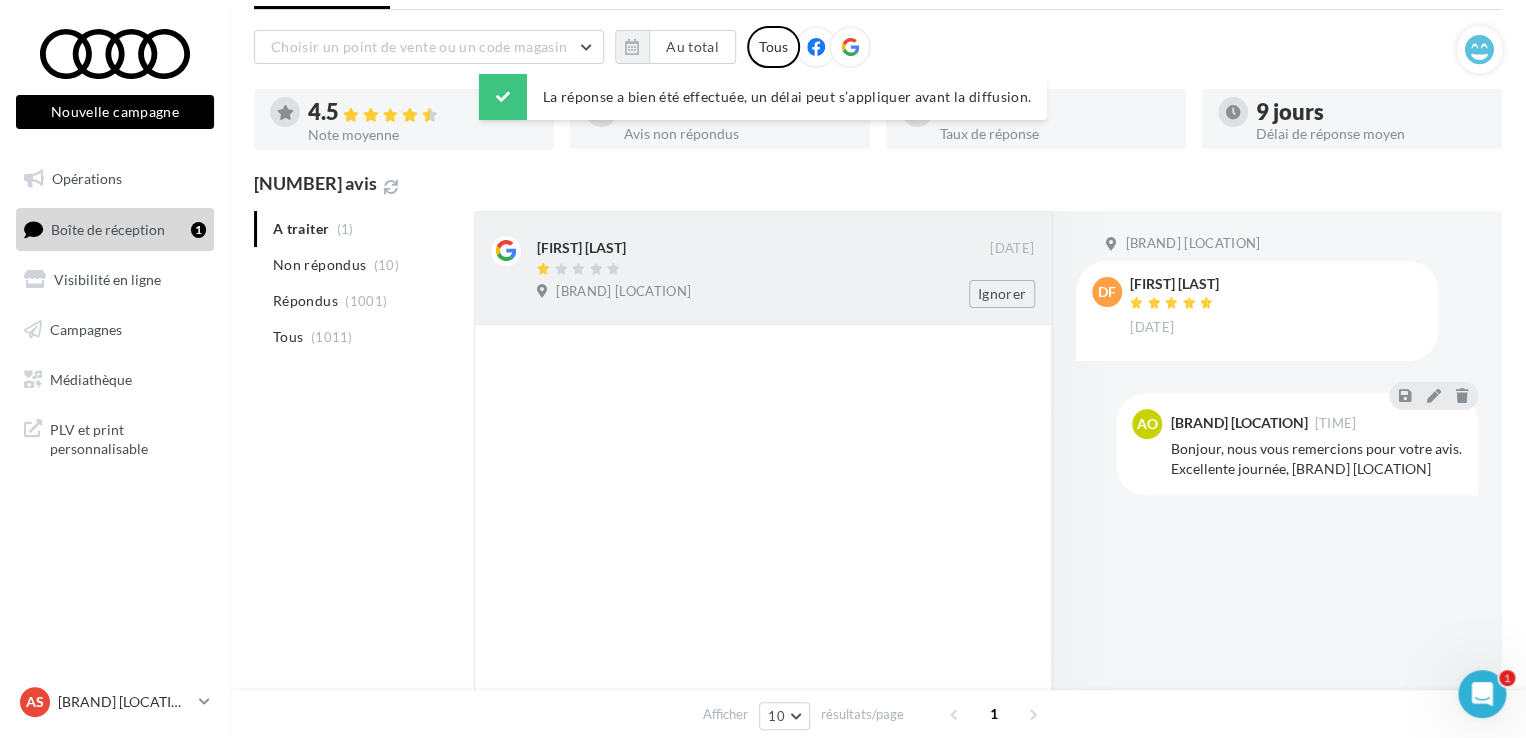 click on "Leo Graz Bianciotto" at bounding box center [581, 248] 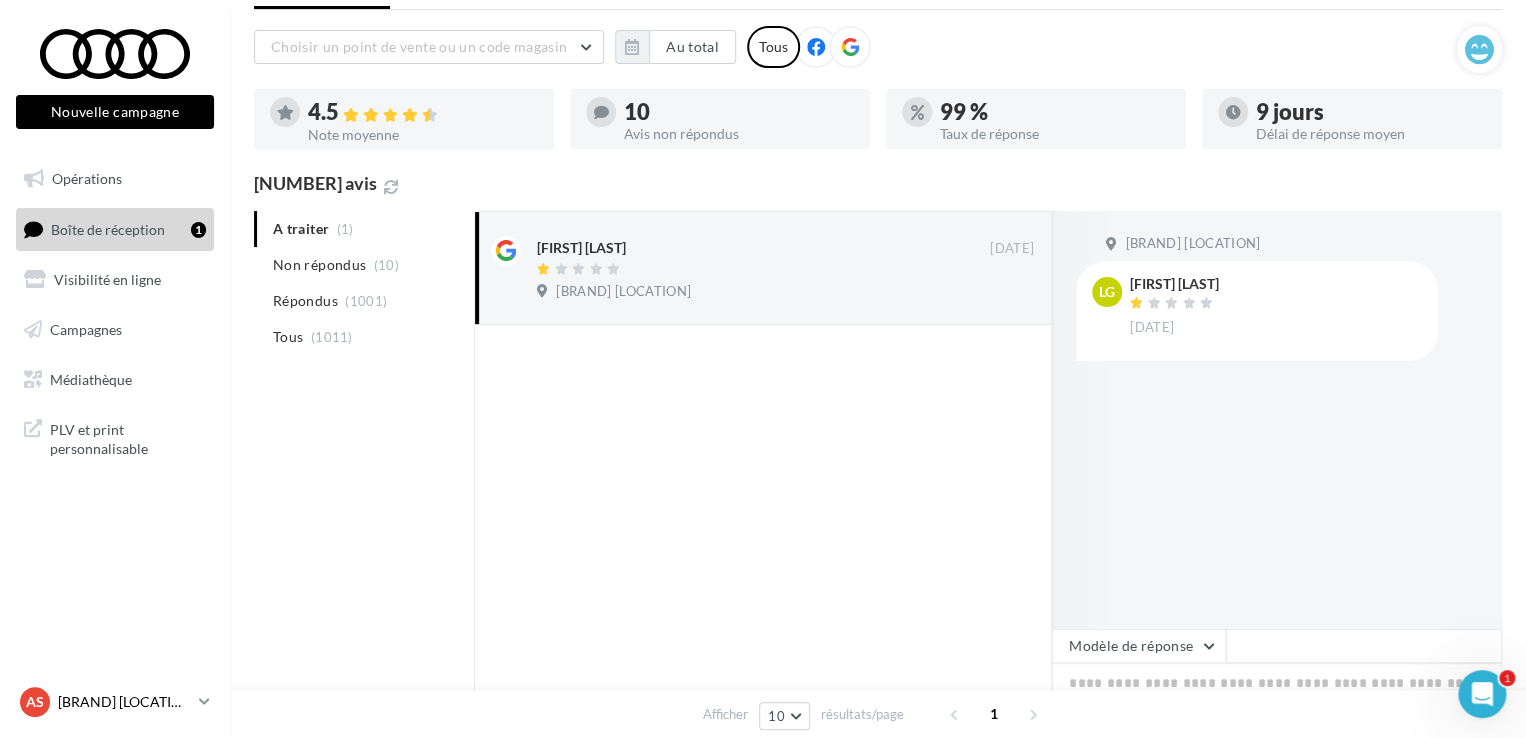 click at bounding box center [204, 701] 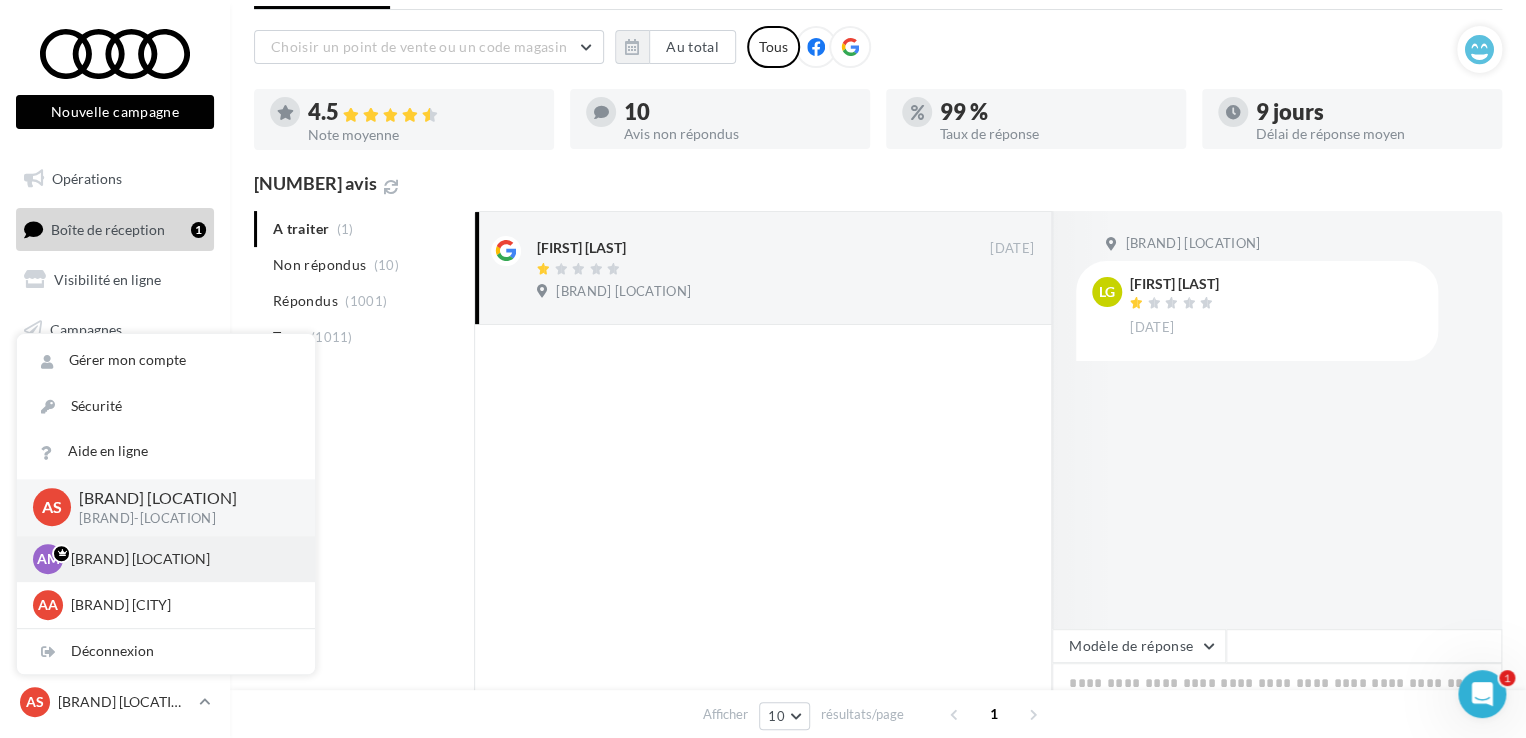 click on "Audi MARSEILLE" at bounding box center [181, 559] 